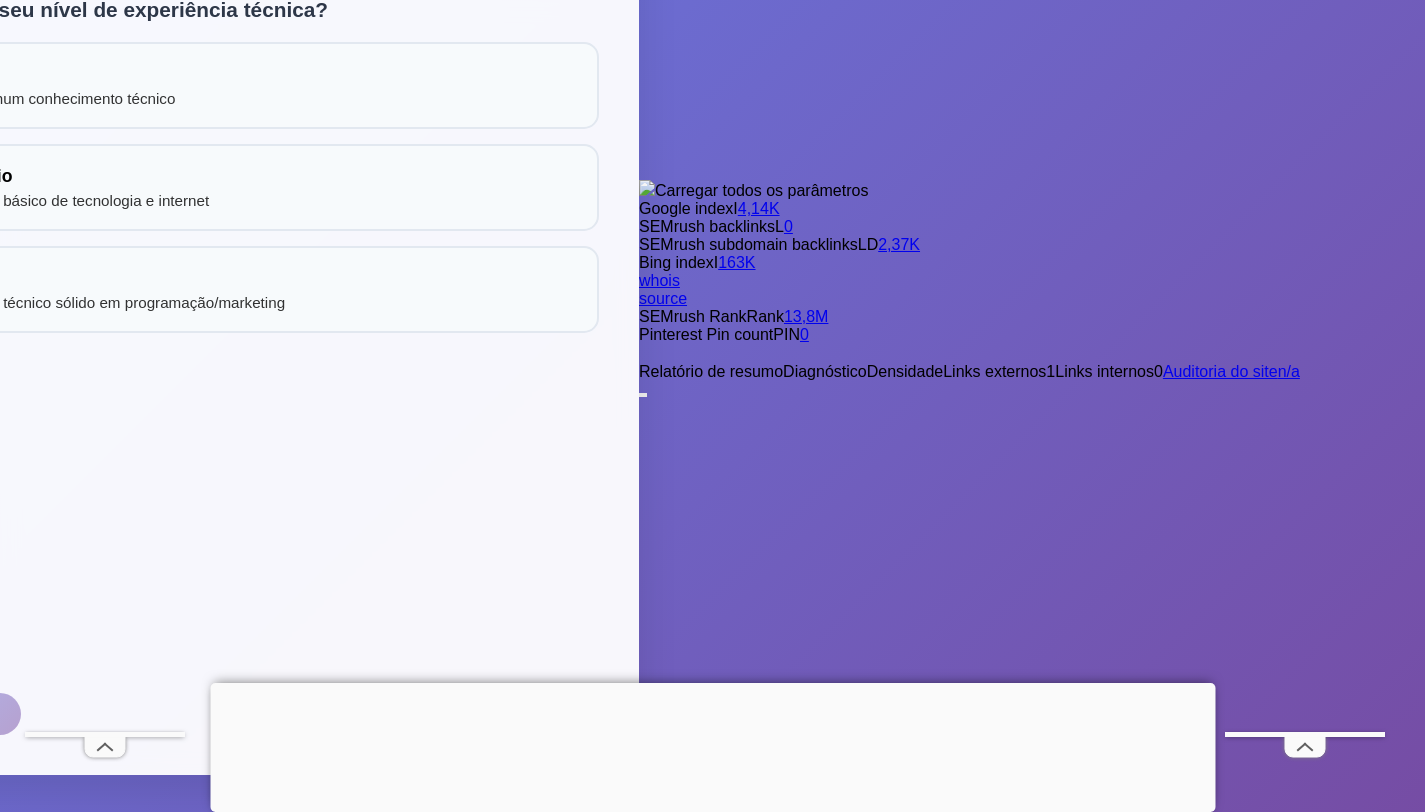 scroll, scrollTop: 431, scrollLeft: 0, axis: vertical 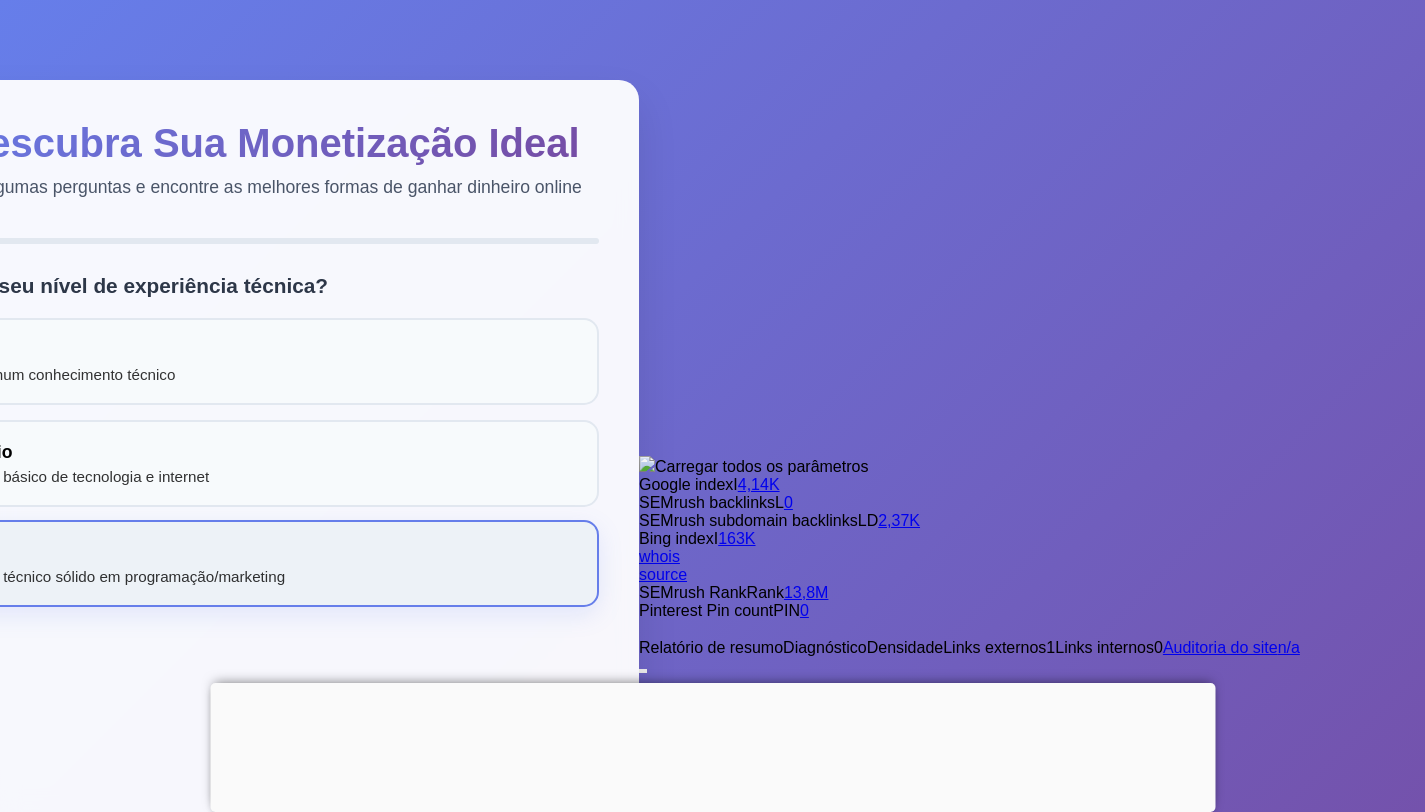 click on "Avançado Conhecimento técnico sólido em programação/marketing" at bounding box center (239, 563) 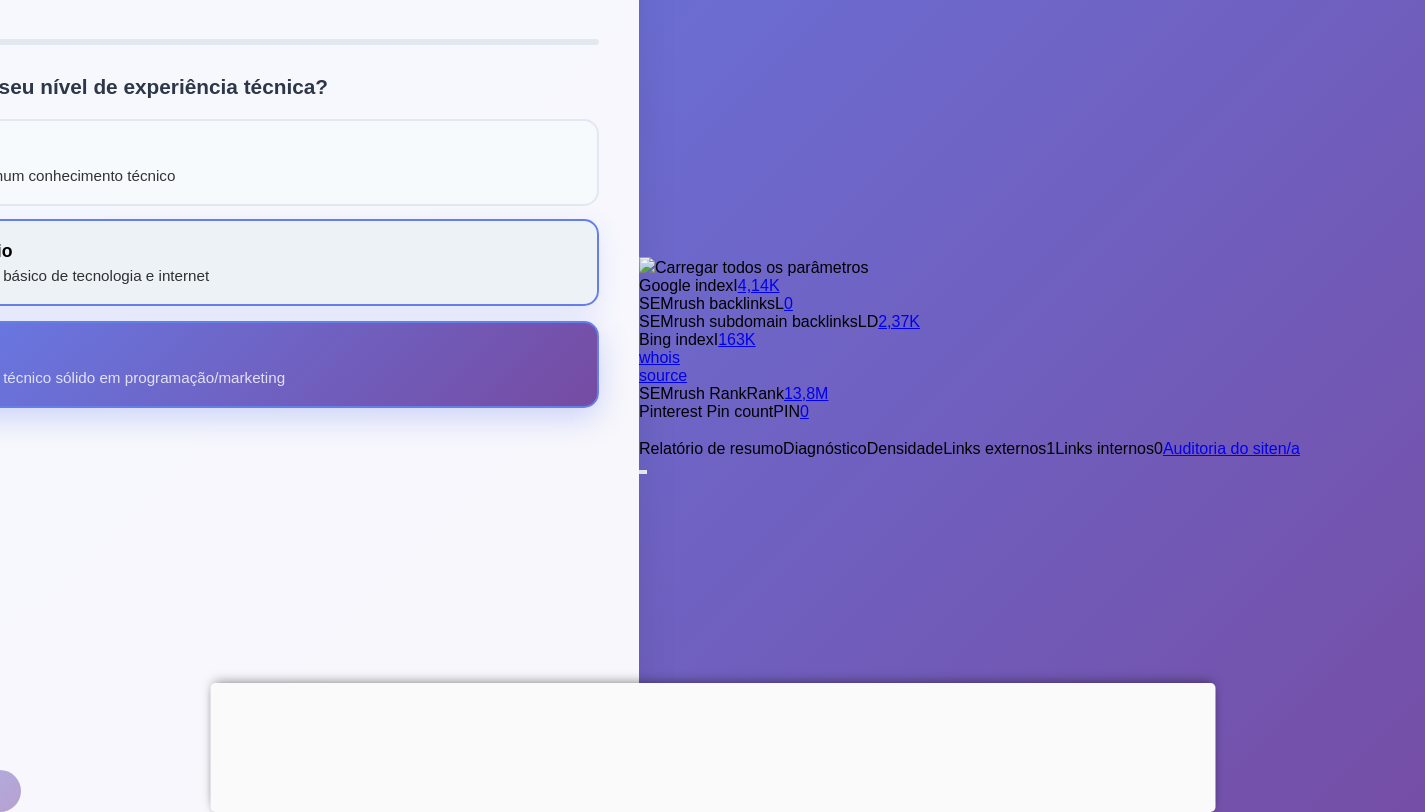 scroll, scrollTop: 431, scrollLeft: 0, axis: vertical 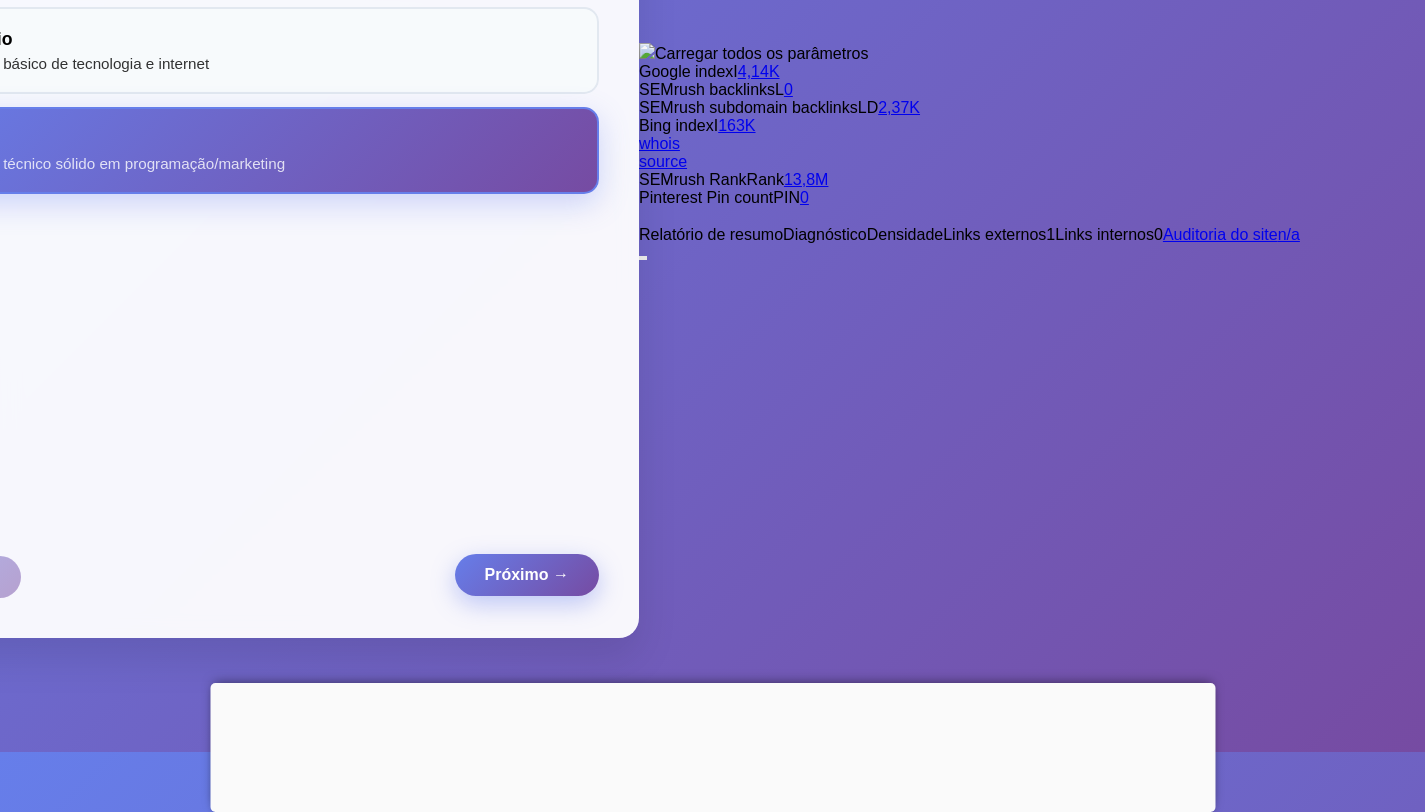 click on "Próximo →" at bounding box center (527, 575) 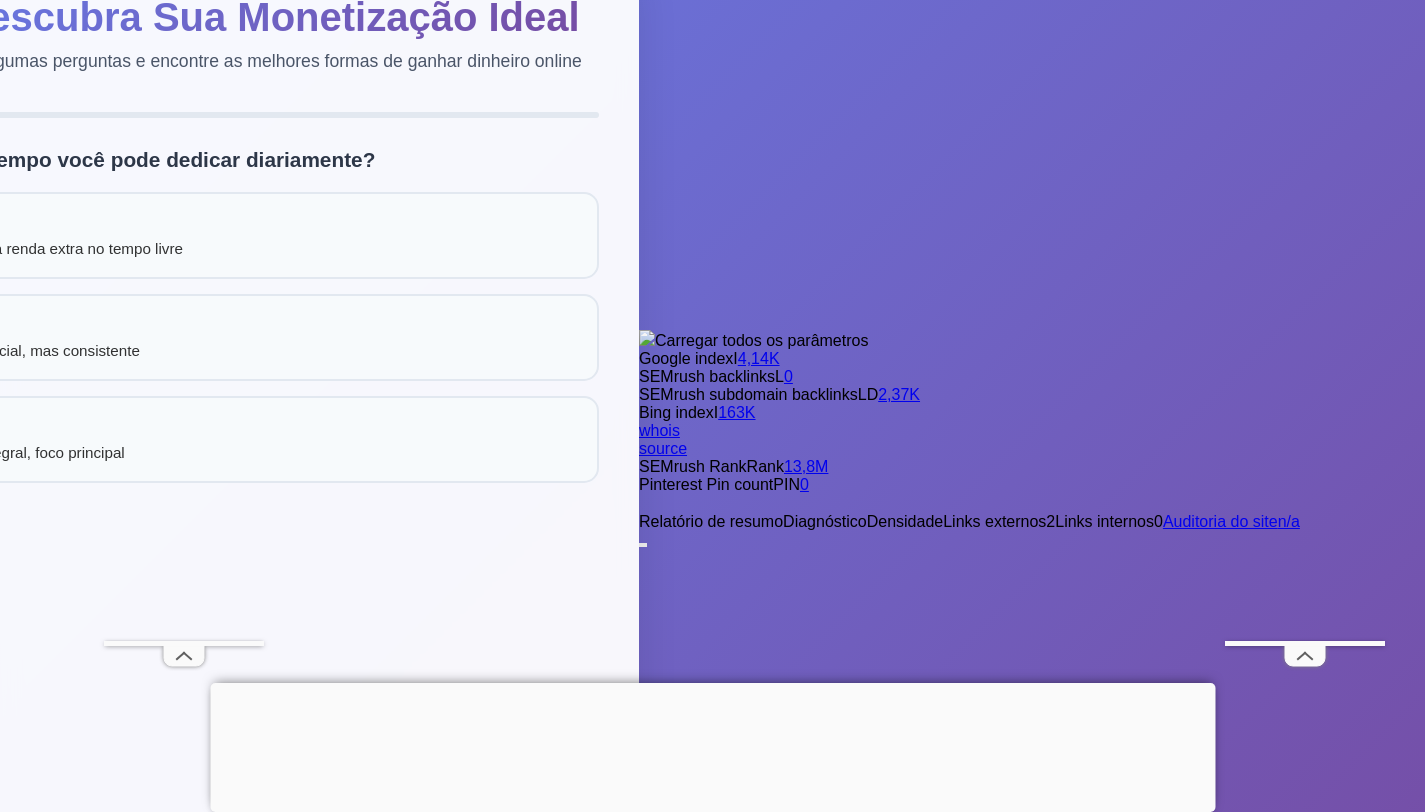 scroll, scrollTop: 154, scrollLeft: 0, axis: vertical 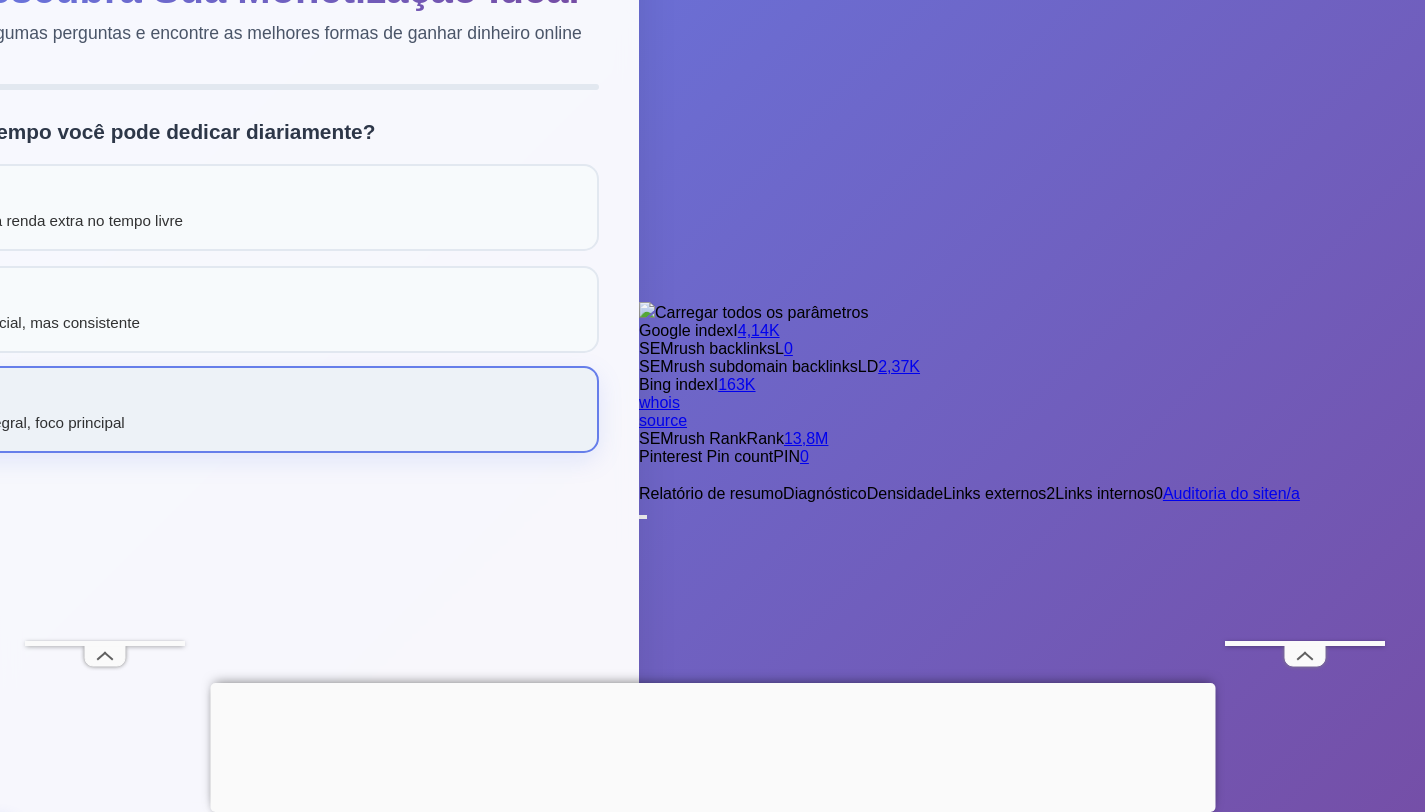 click on "6+ horas Dedicação integral, foco principal" at bounding box center [239, 409] 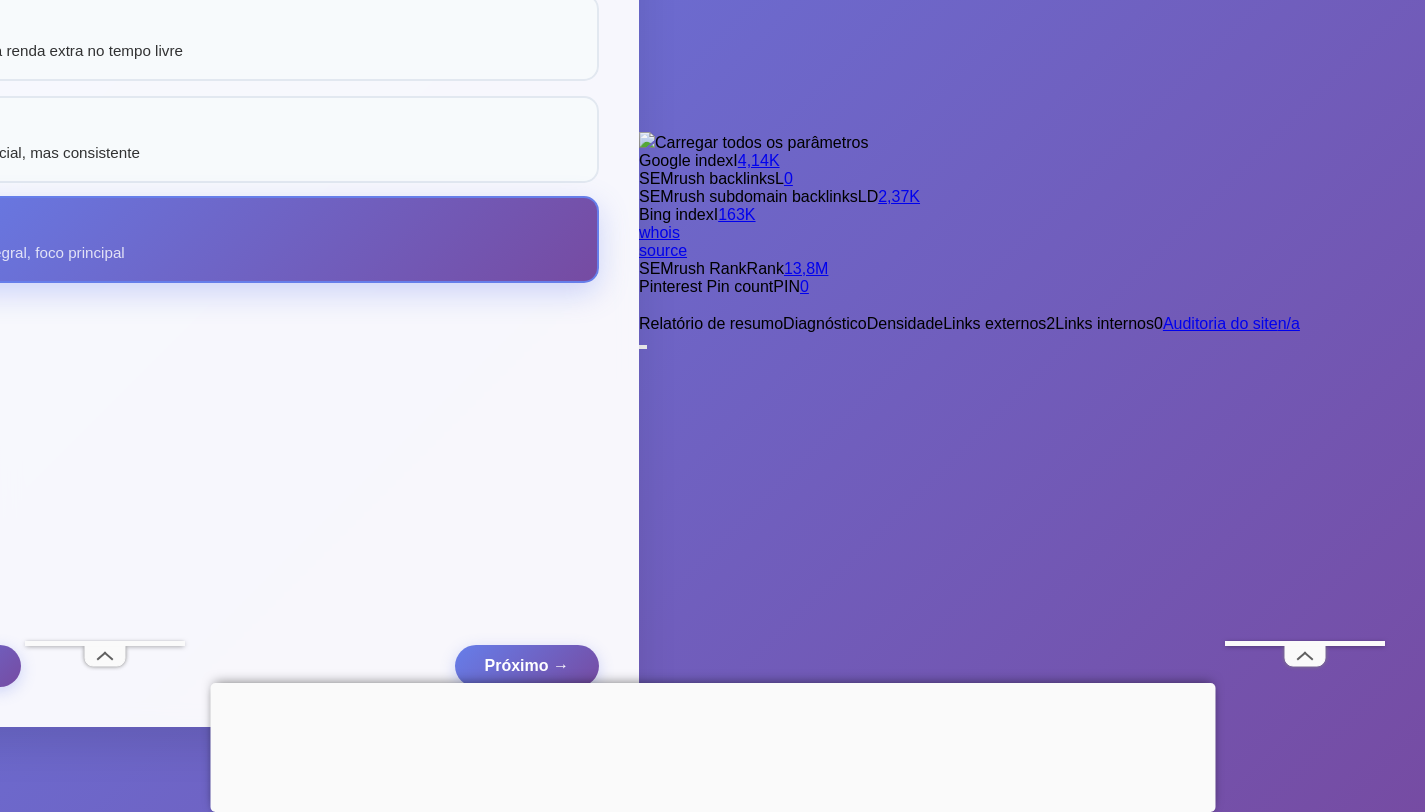 scroll, scrollTop: 431, scrollLeft: 0, axis: vertical 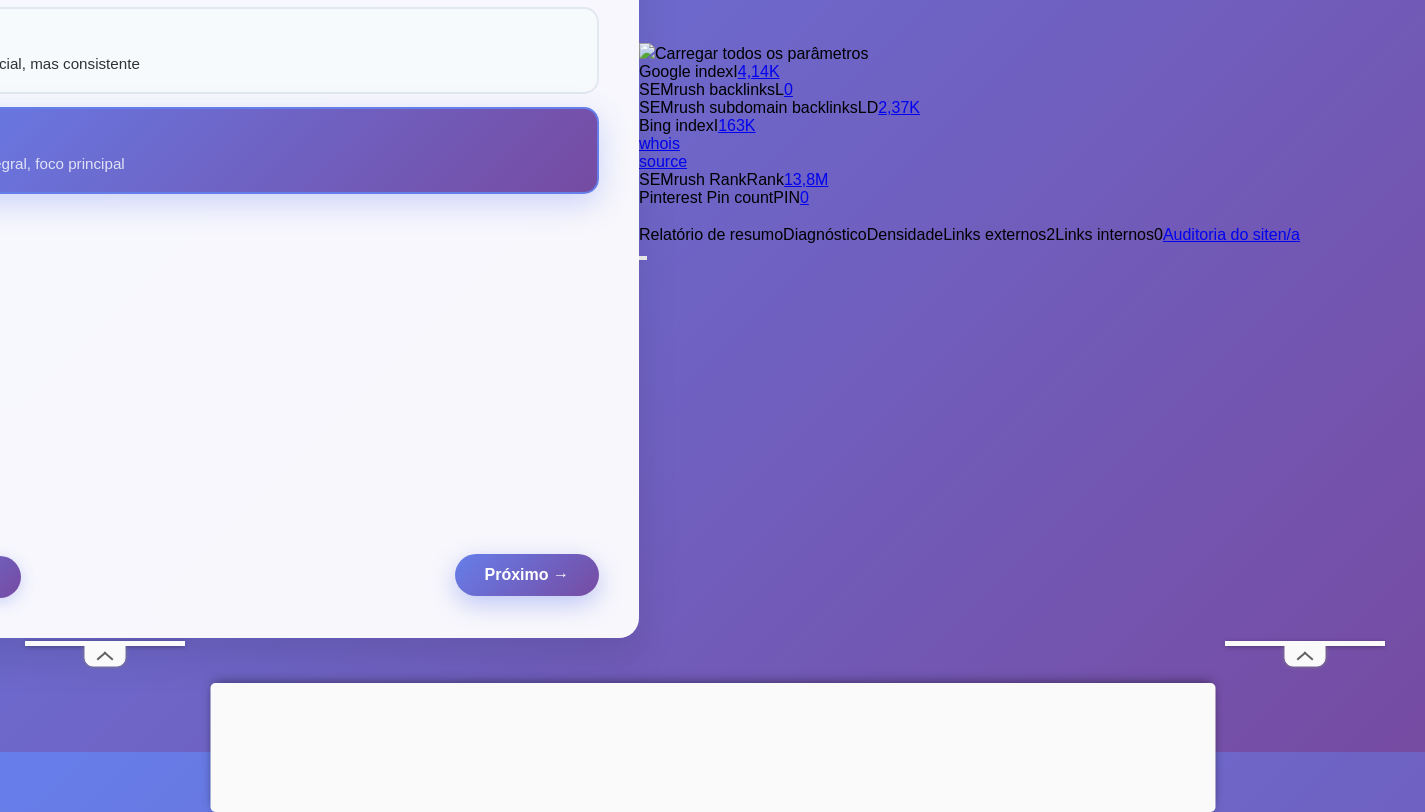 click on "Próximo →" at bounding box center [527, 575] 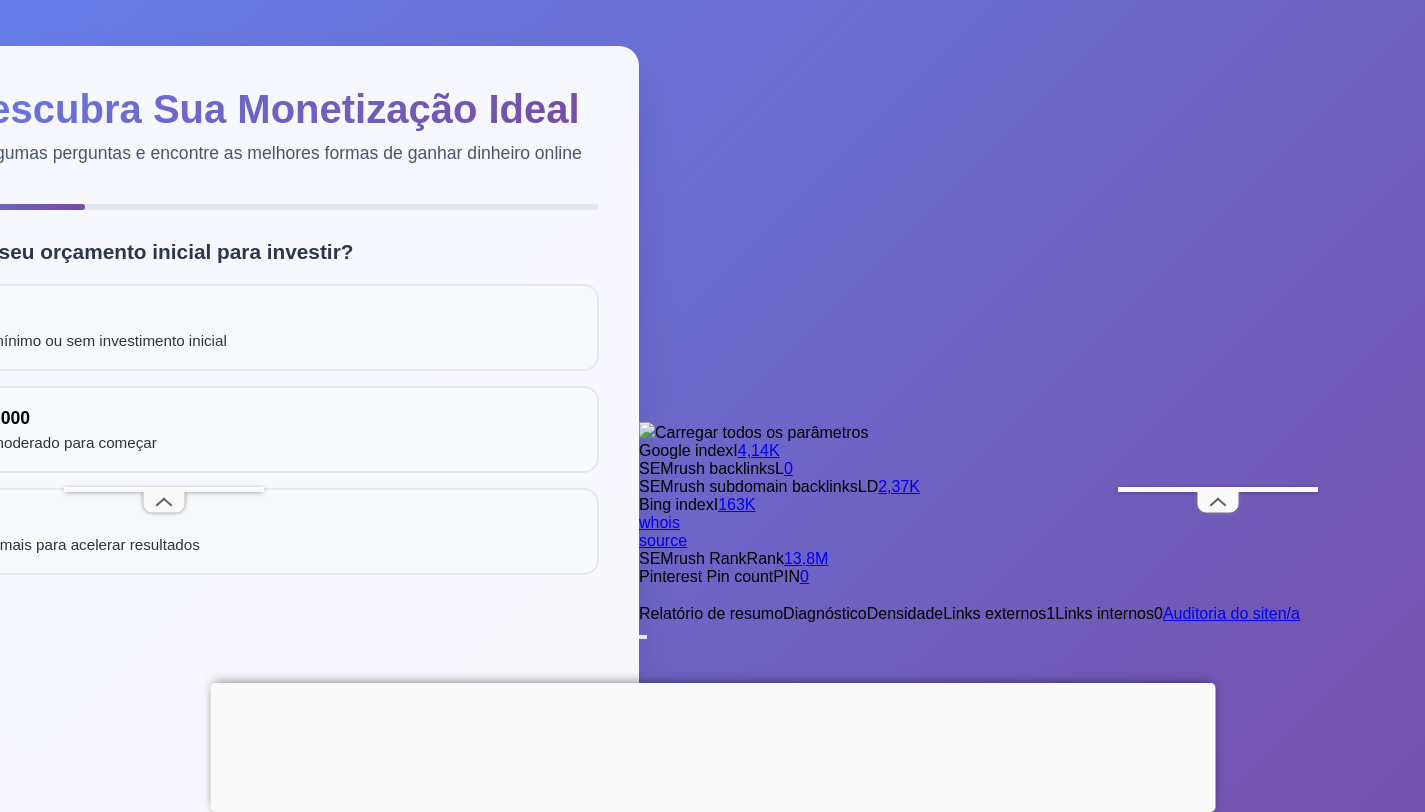 scroll, scrollTop: 35, scrollLeft: 0, axis: vertical 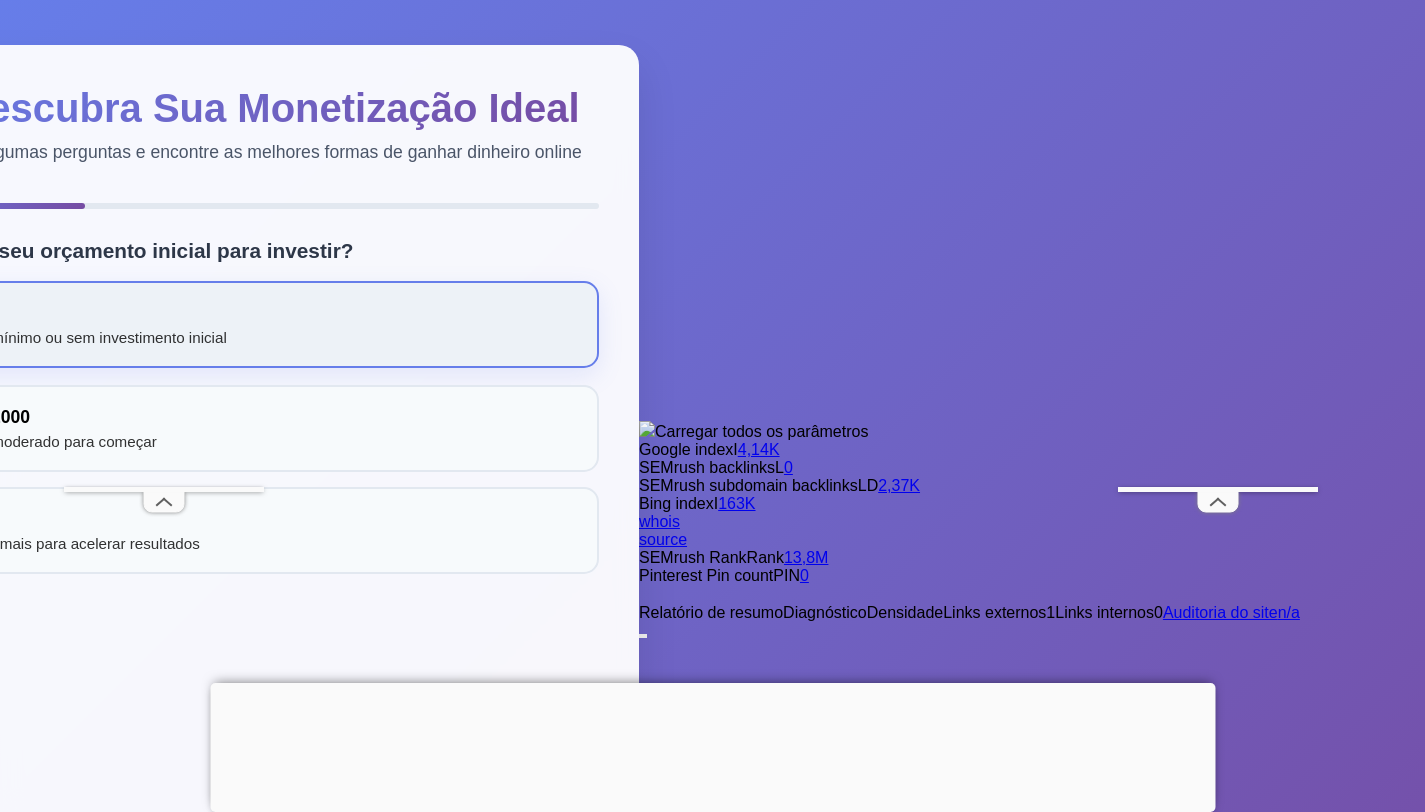 click on "Até R$500 Investimento mínimo ou sem investimento inicial" at bounding box center [239, 324] 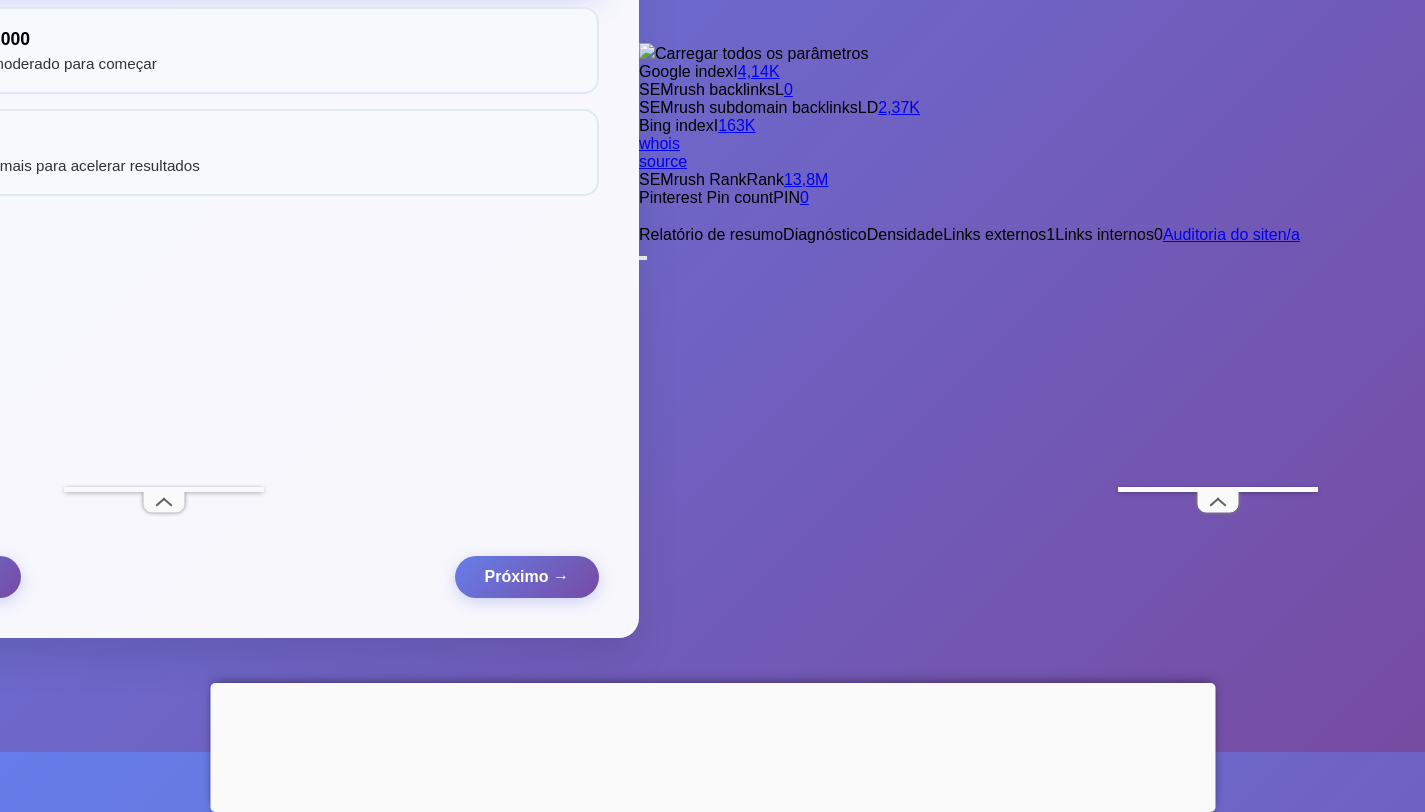scroll, scrollTop: 431, scrollLeft: 0, axis: vertical 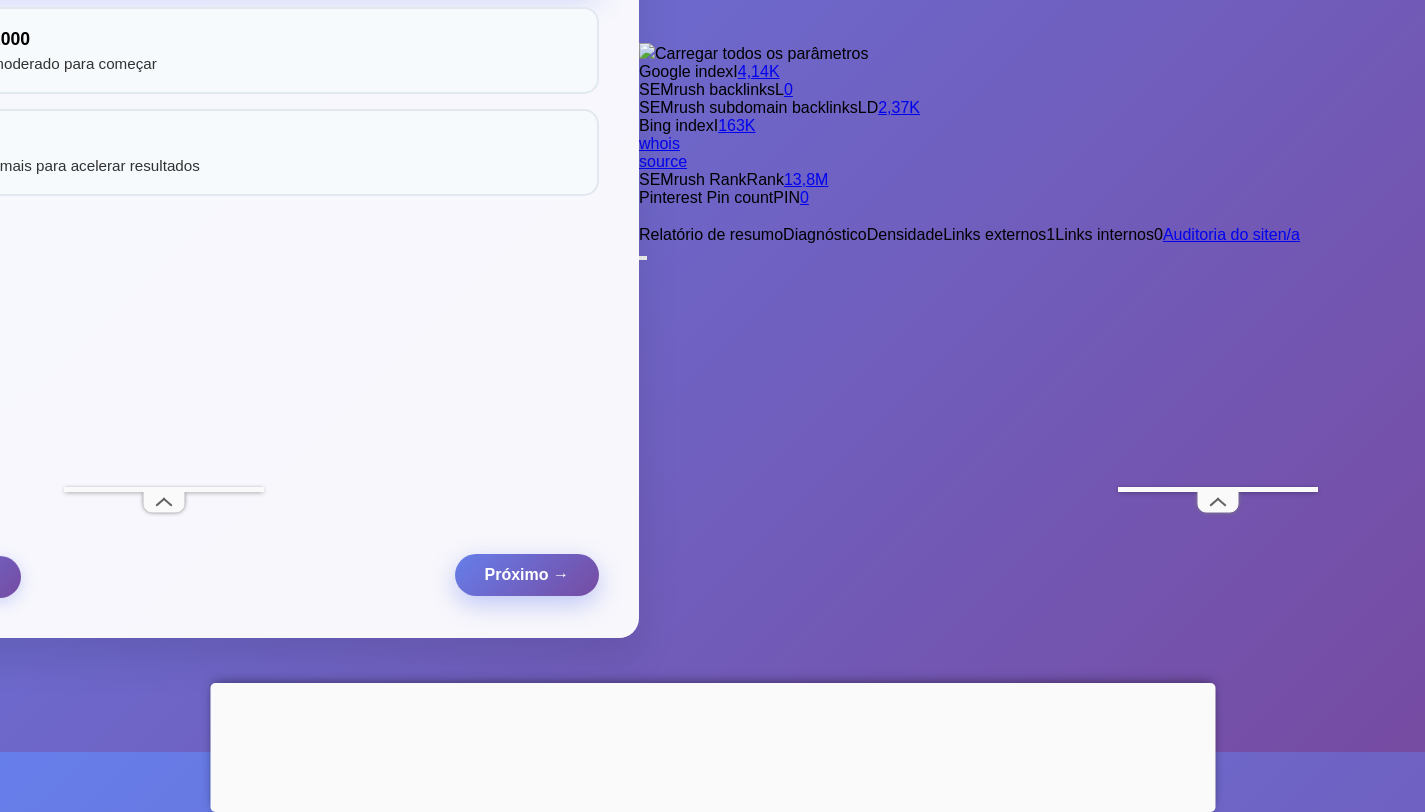 click on "Próximo →" at bounding box center [527, 575] 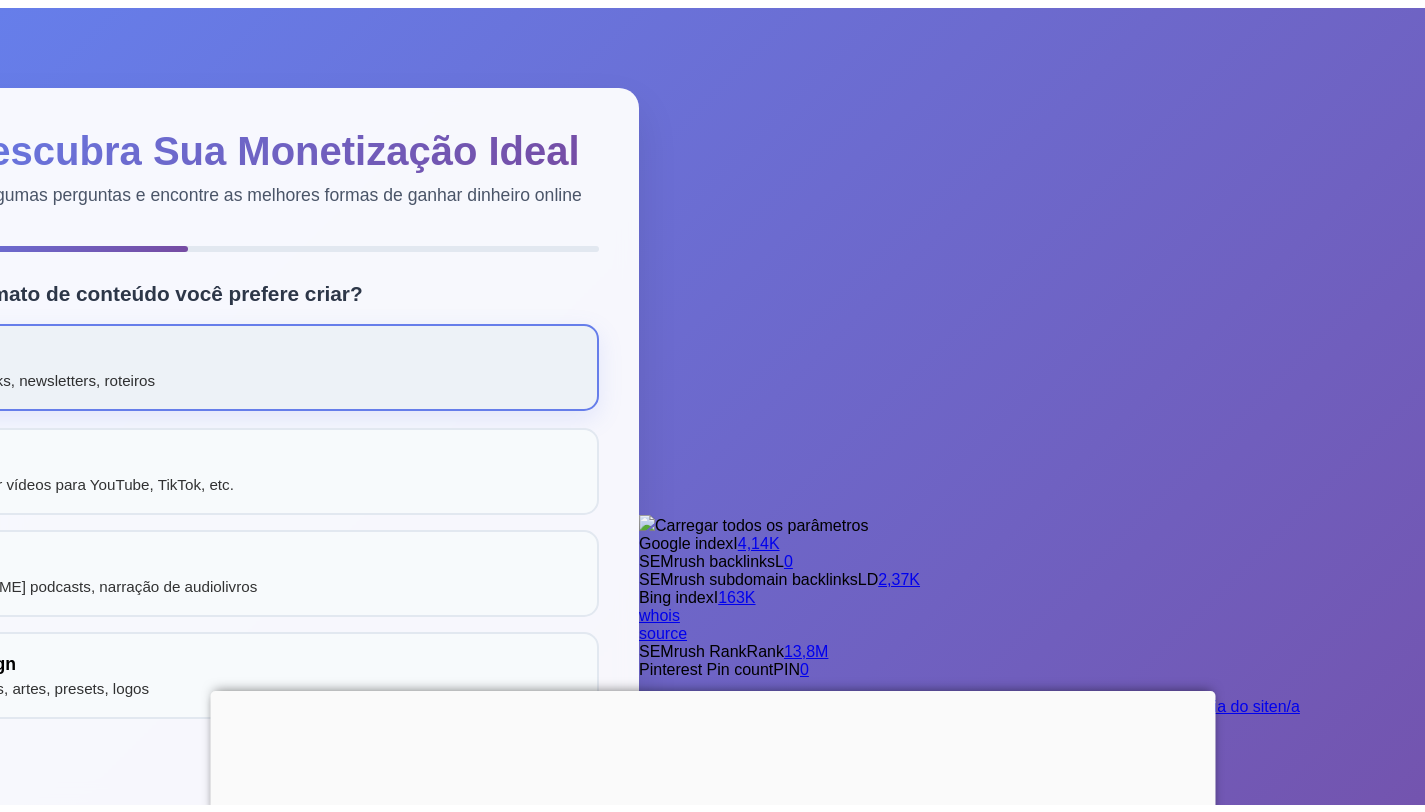 scroll, scrollTop: 0, scrollLeft: 0, axis: both 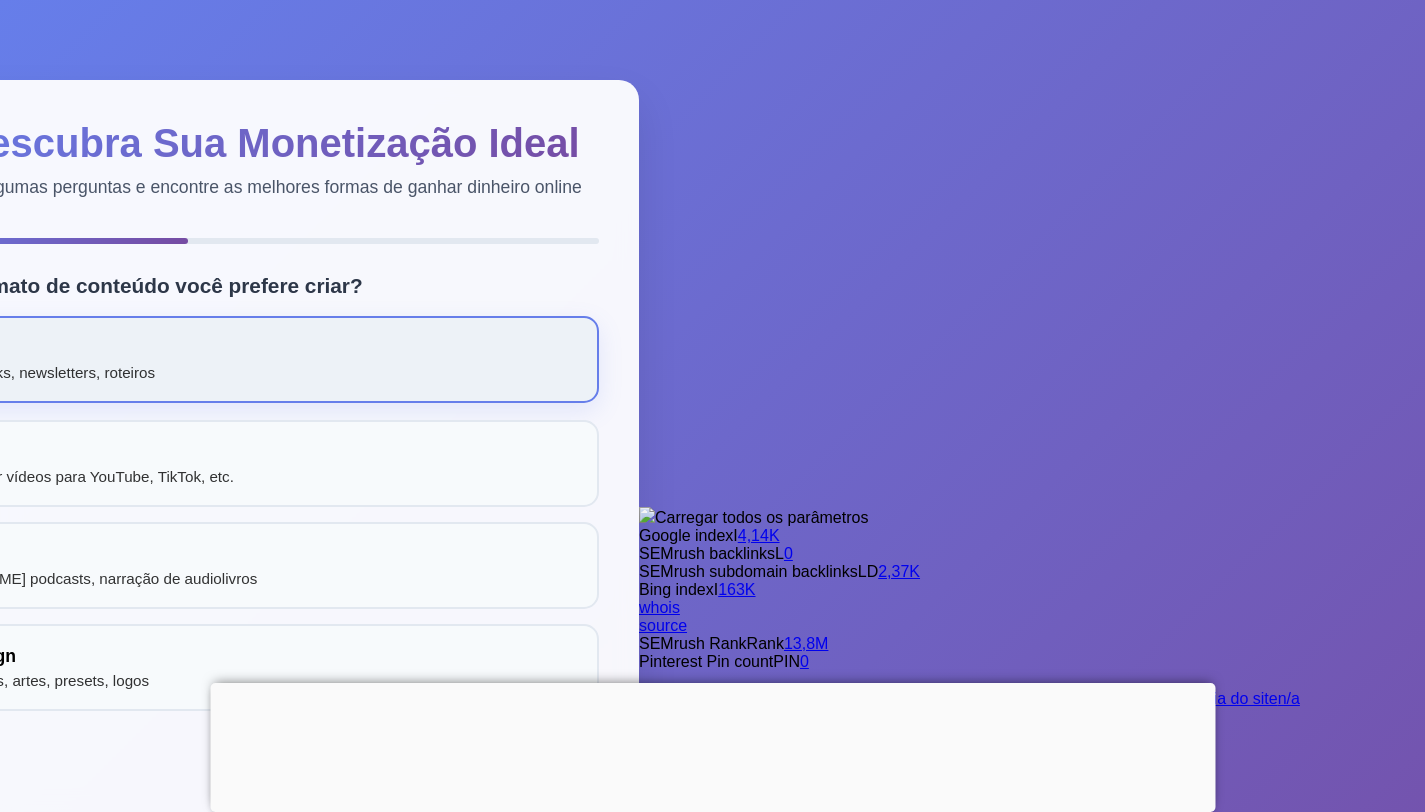 click on "Escrita Artigos, e-books, newsletters, roteiros" at bounding box center [239, 359] 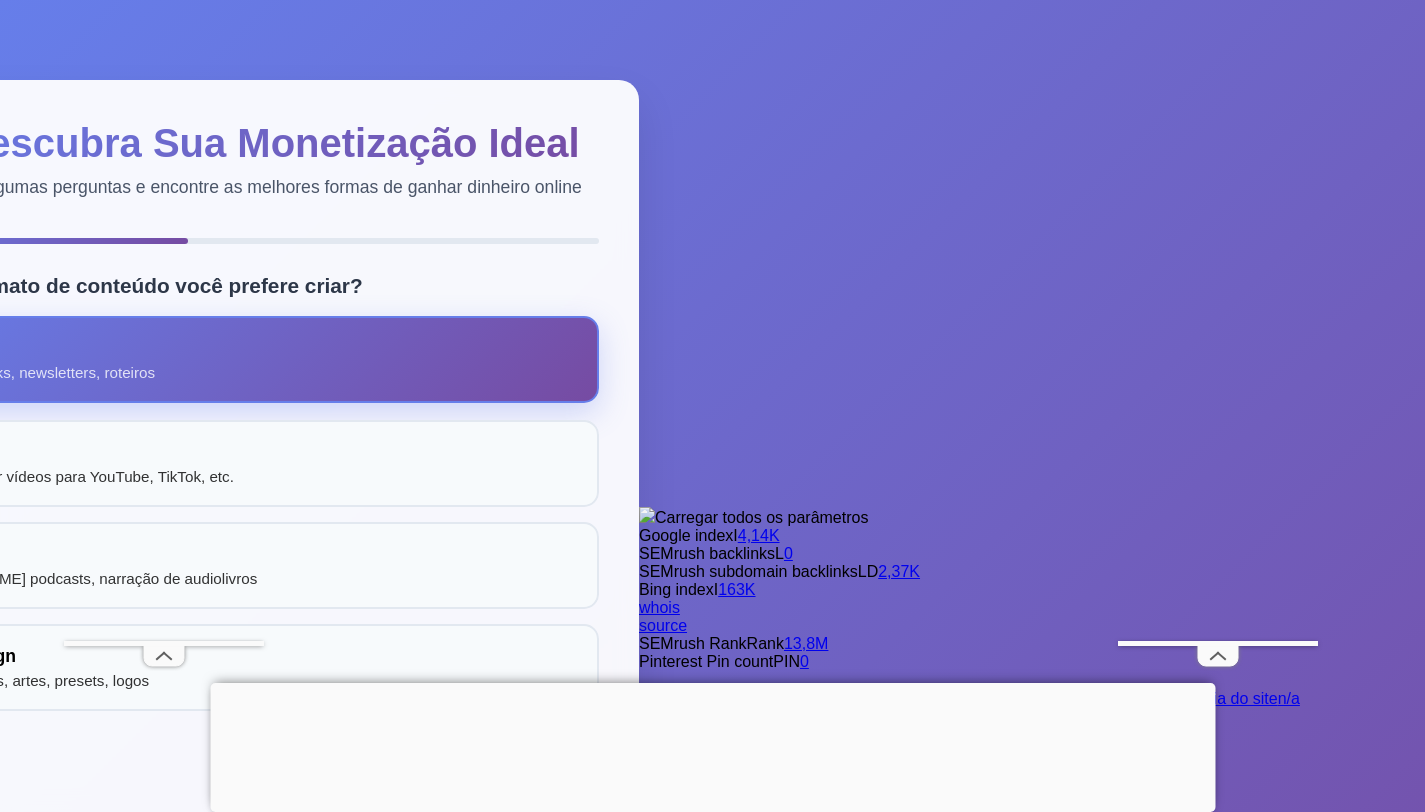 scroll, scrollTop: 535, scrollLeft: 0, axis: vertical 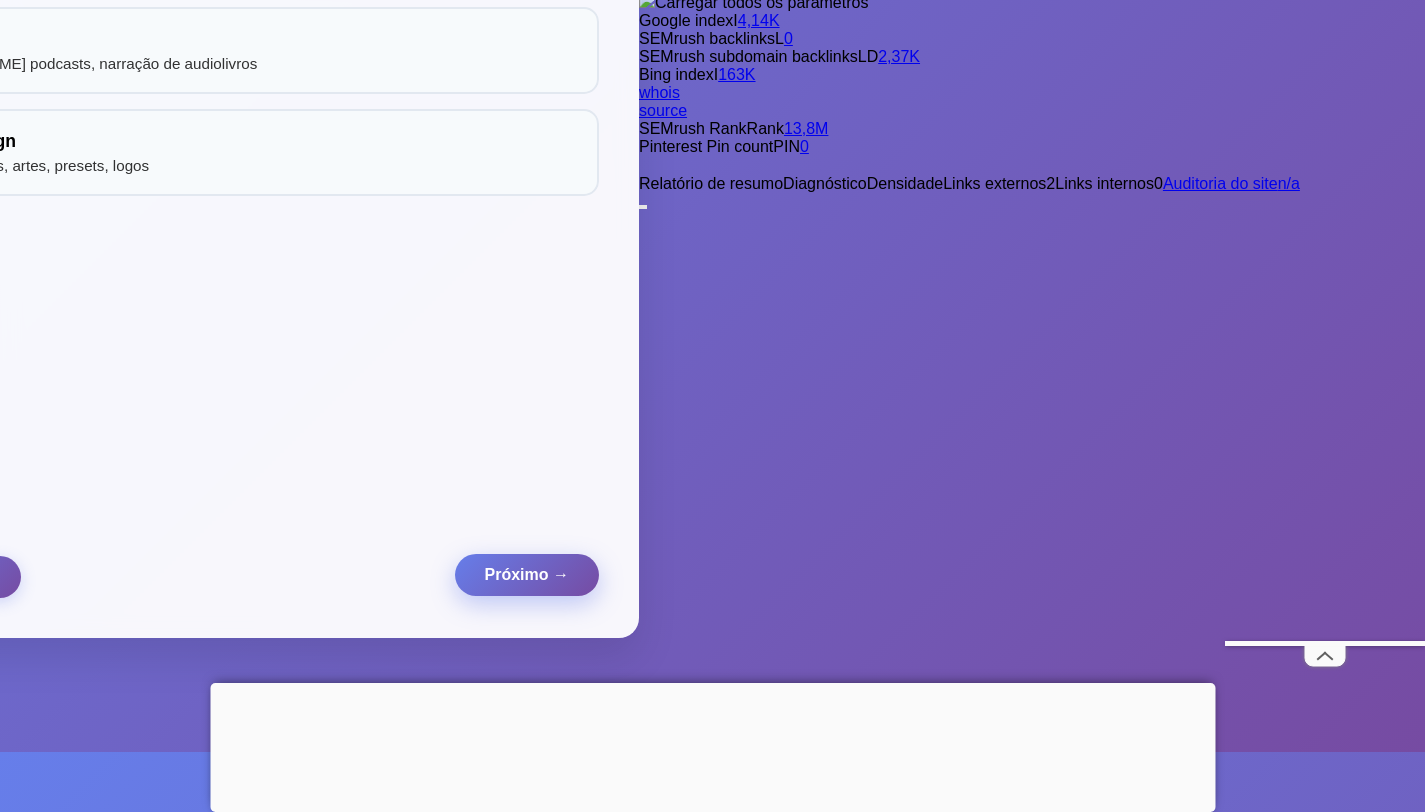 click on "Próximo →" at bounding box center [527, 575] 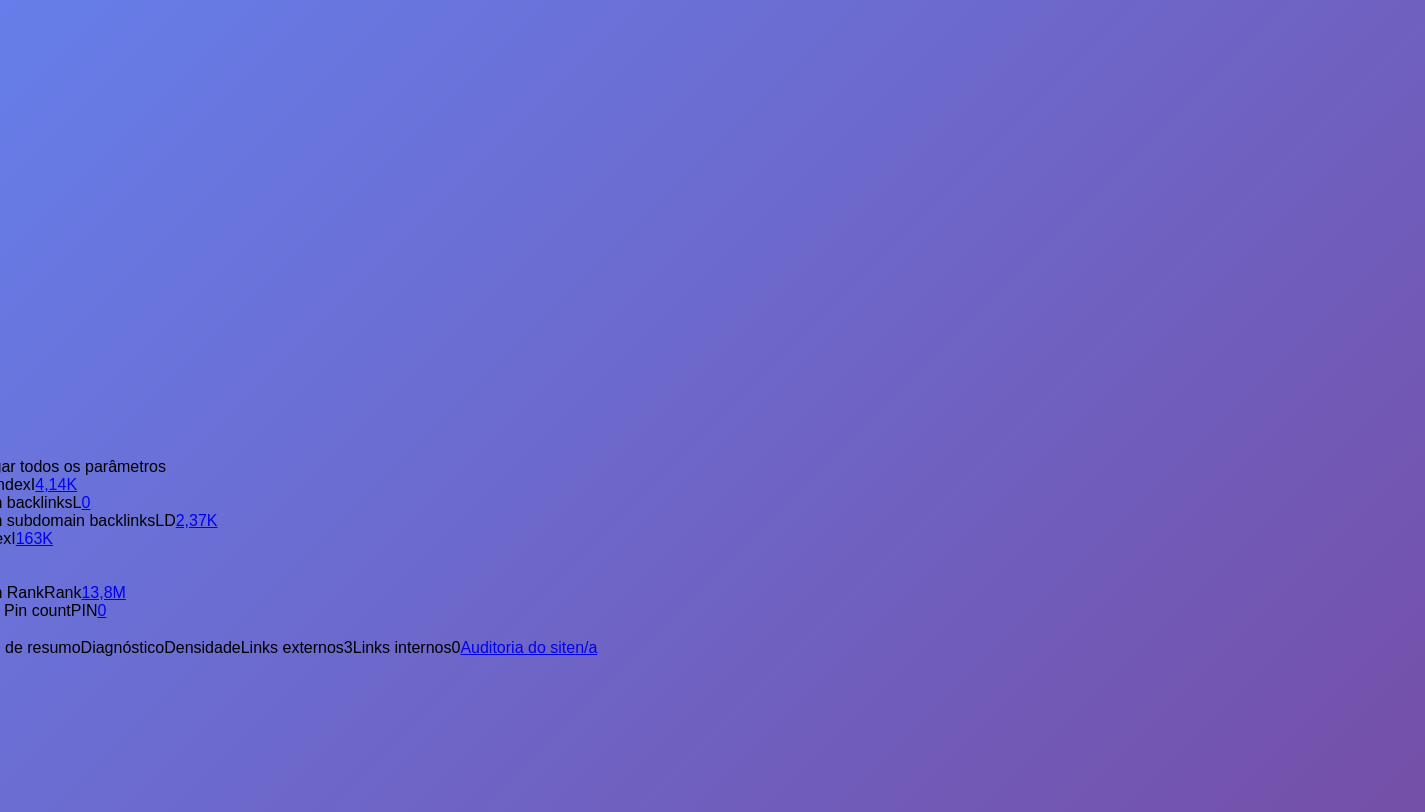 scroll, scrollTop: 0, scrollLeft: 0, axis: both 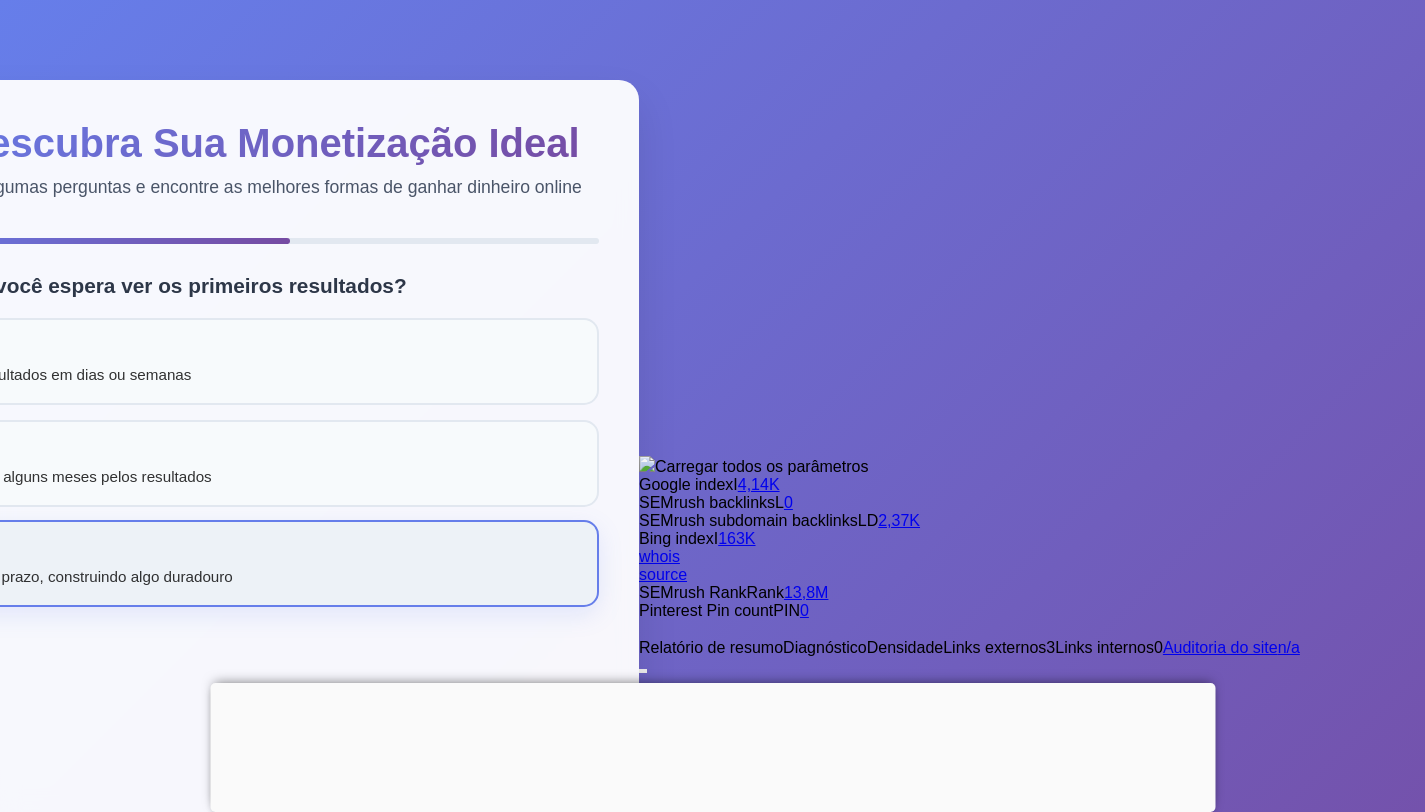 click on "6+ meses Foco no longo prazo, construindo algo duradouro" at bounding box center [239, 563] 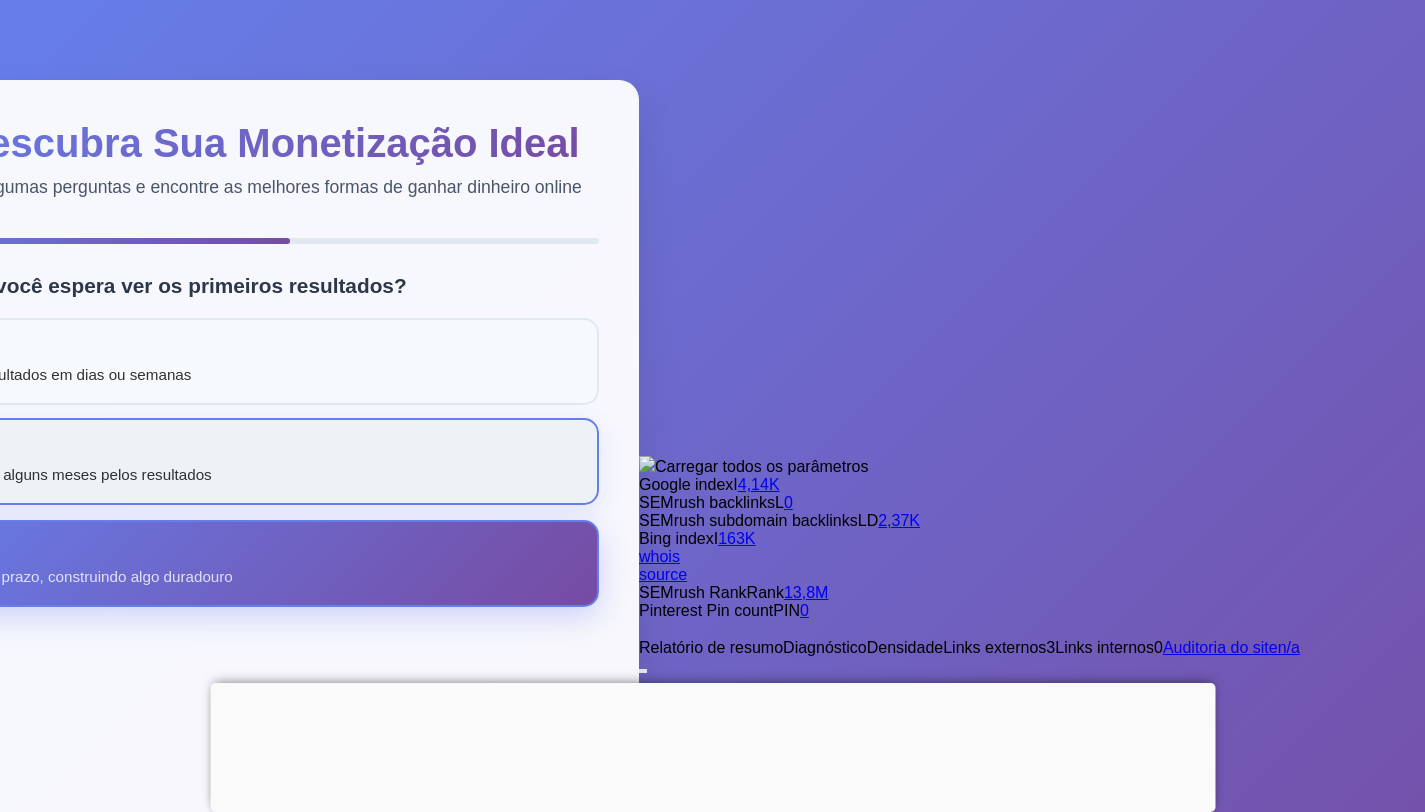 scroll, scrollTop: 431, scrollLeft: 0, axis: vertical 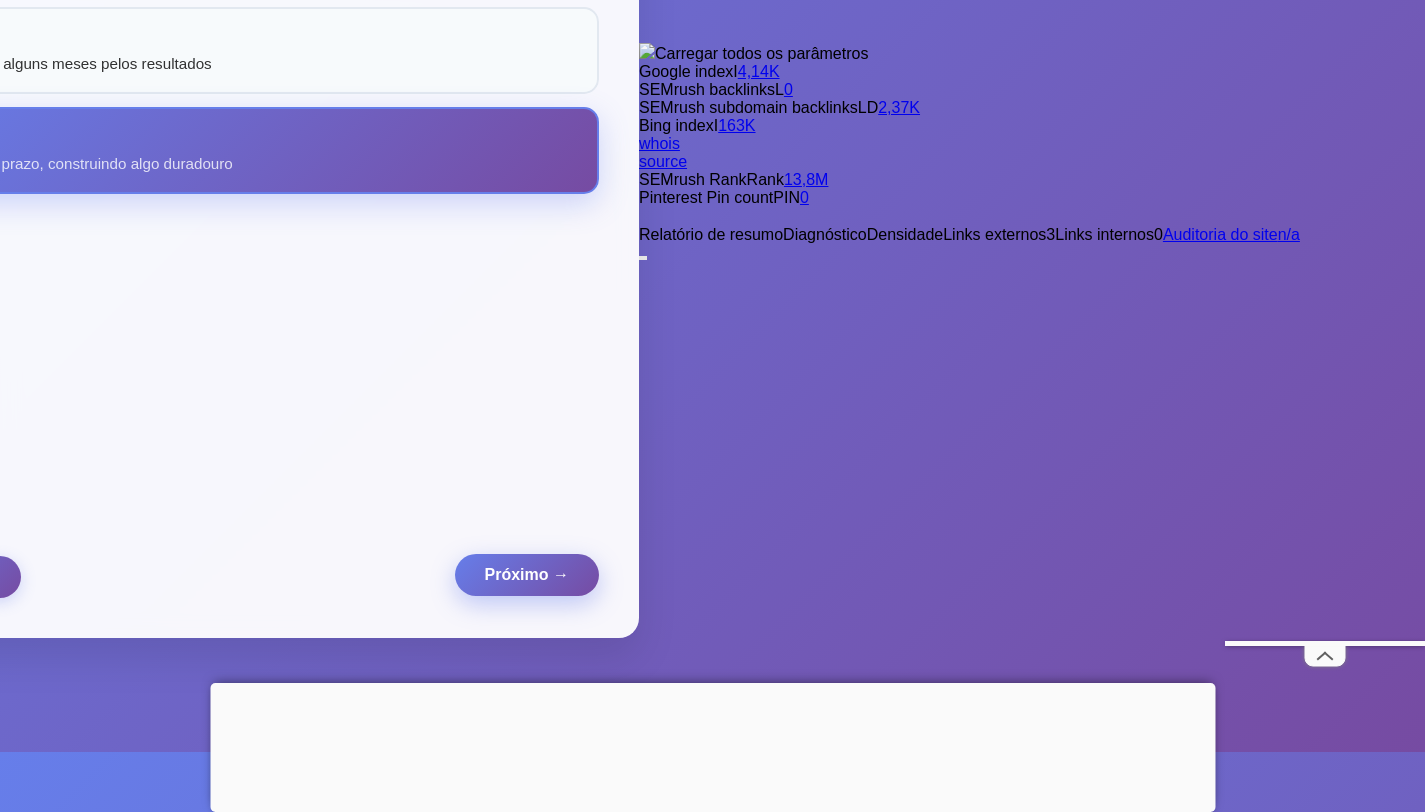 click on "Próximo →" at bounding box center [527, 575] 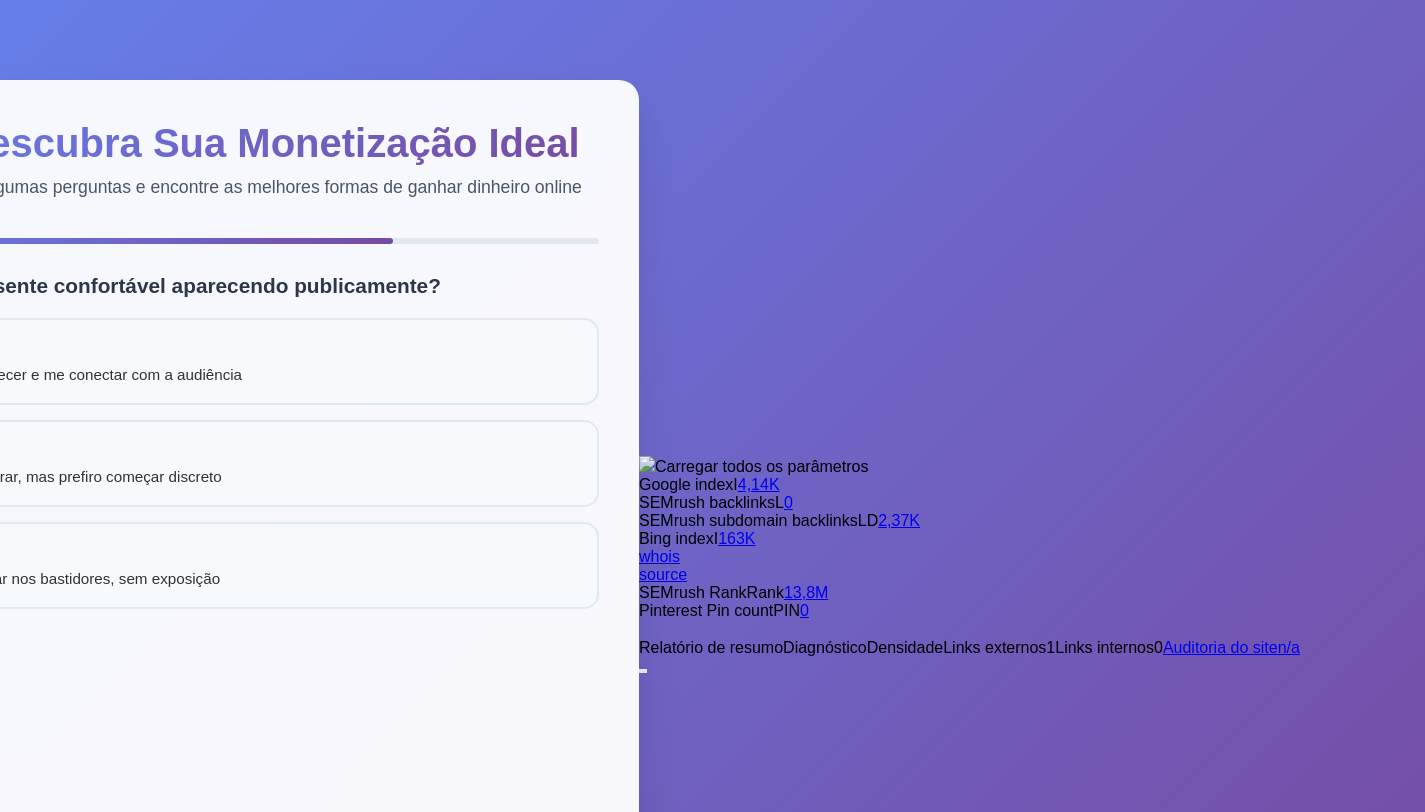 scroll, scrollTop: 0, scrollLeft: 0, axis: both 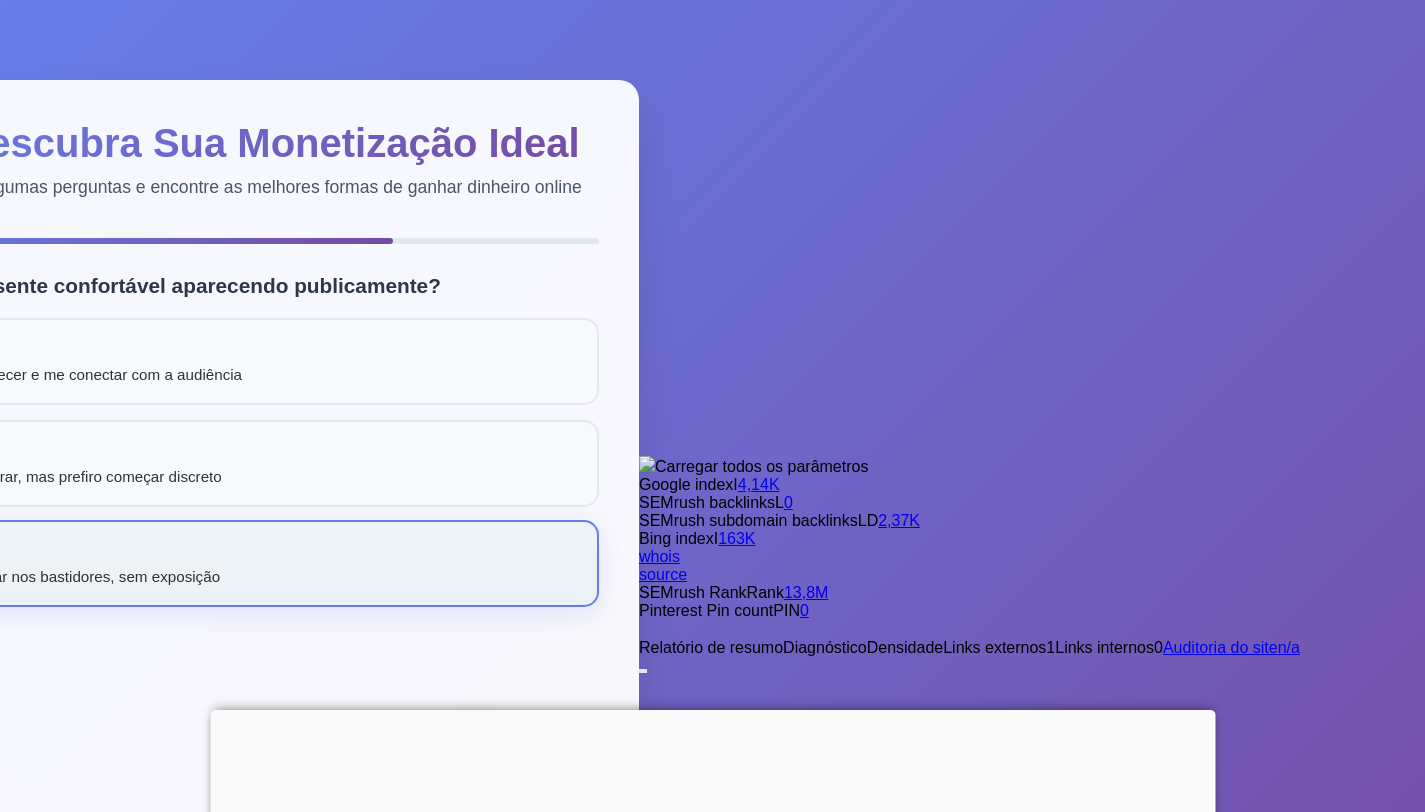 click on "Prefiro não Quero trabalhar nos bastidores, sem exposição" at bounding box center [239, 563] 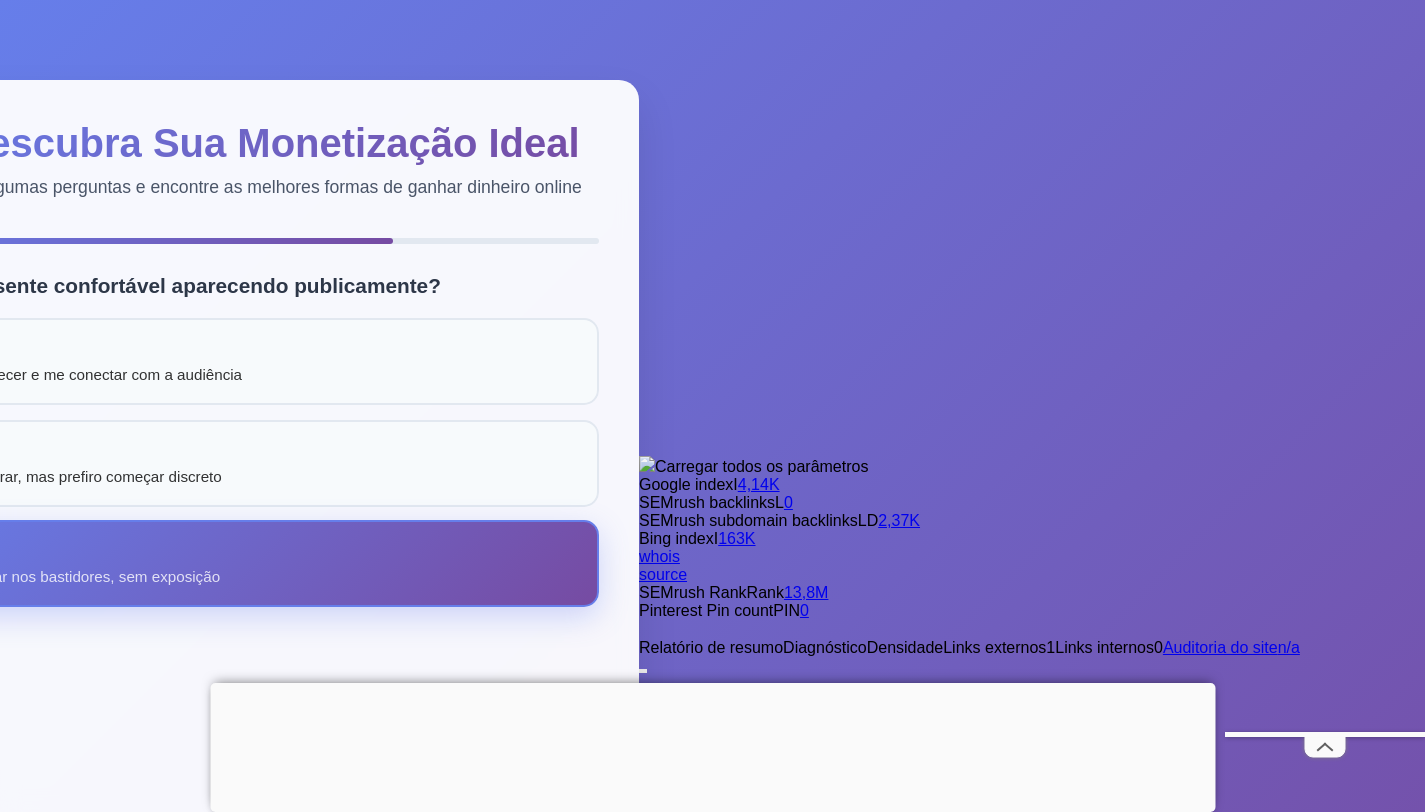 scroll, scrollTop: 431, scrollLeft: 0, axis: vertical 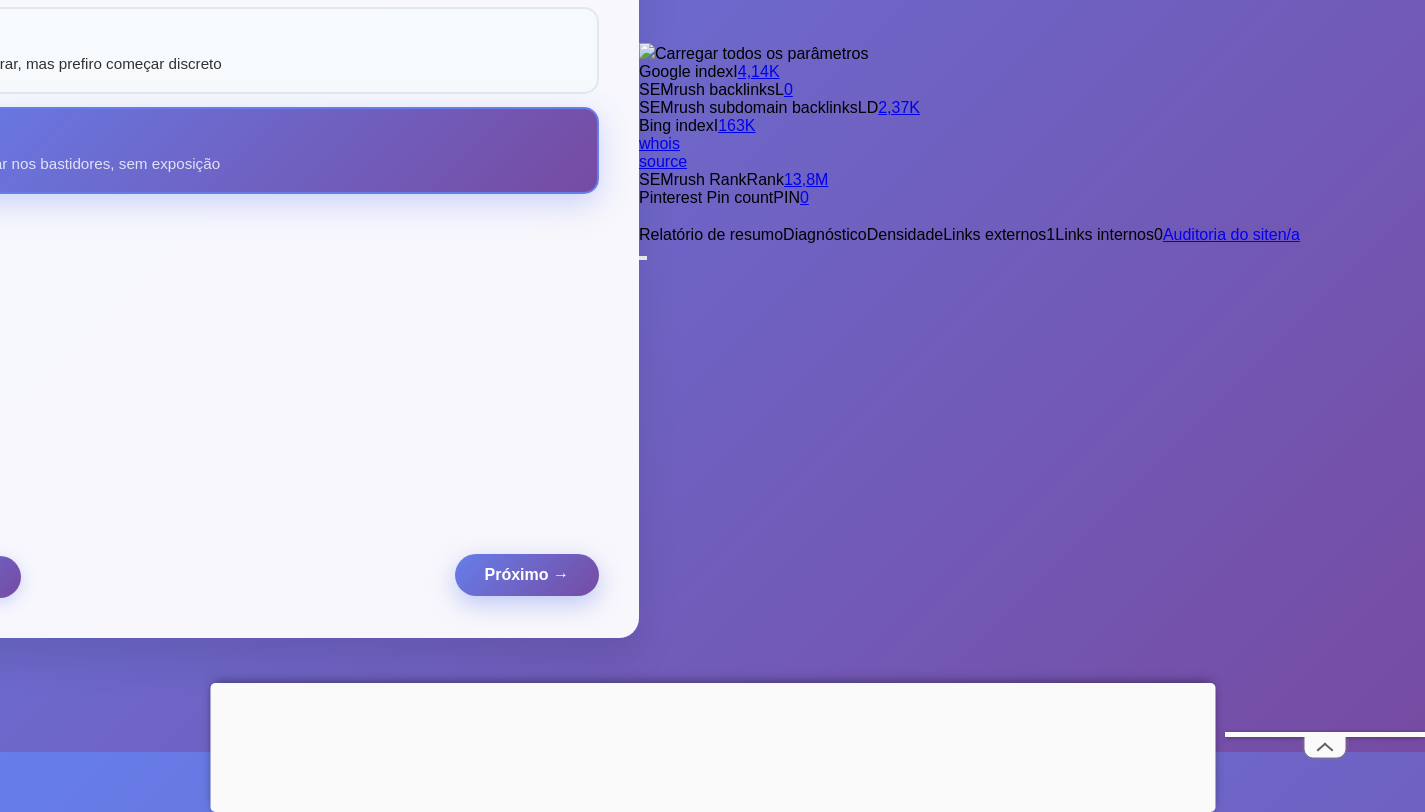 click on "Próximo →" at bounding box center (527, 575) 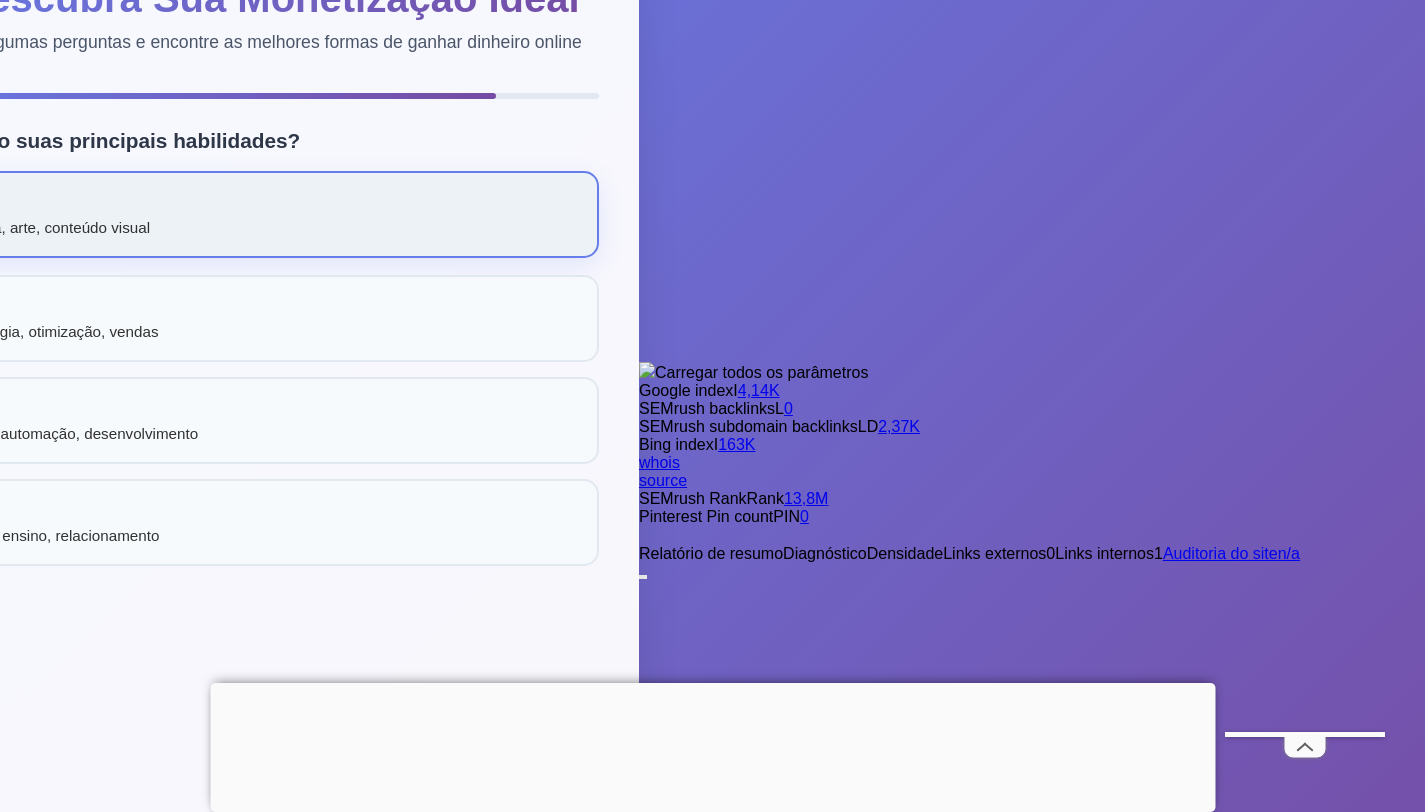 scroll, scrollTop: 235, scrollLeft: 0, axis: vertical 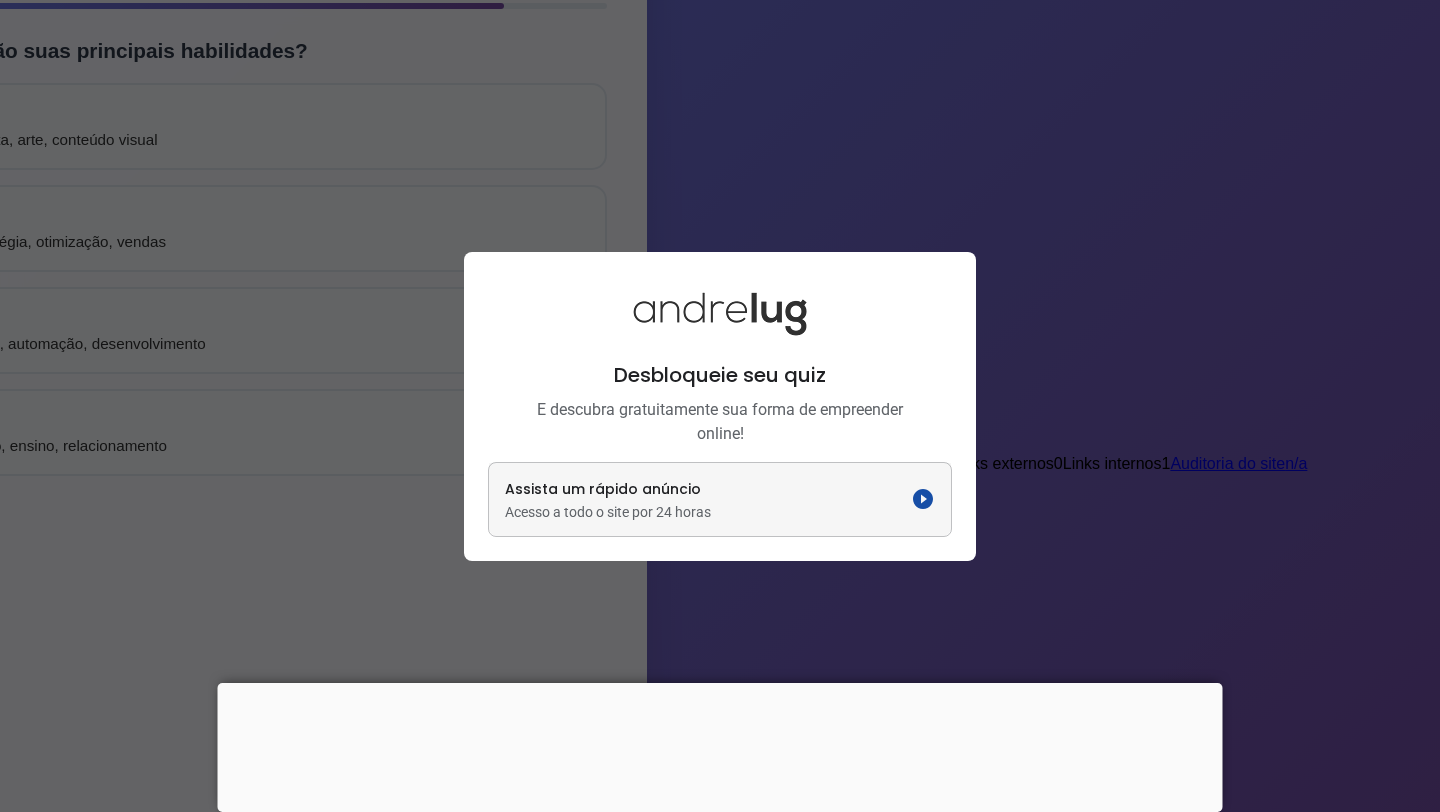 click on "Assista um rápido anúncio Acesso a todo o site por 24 horas" at bounding box center (720, 499) 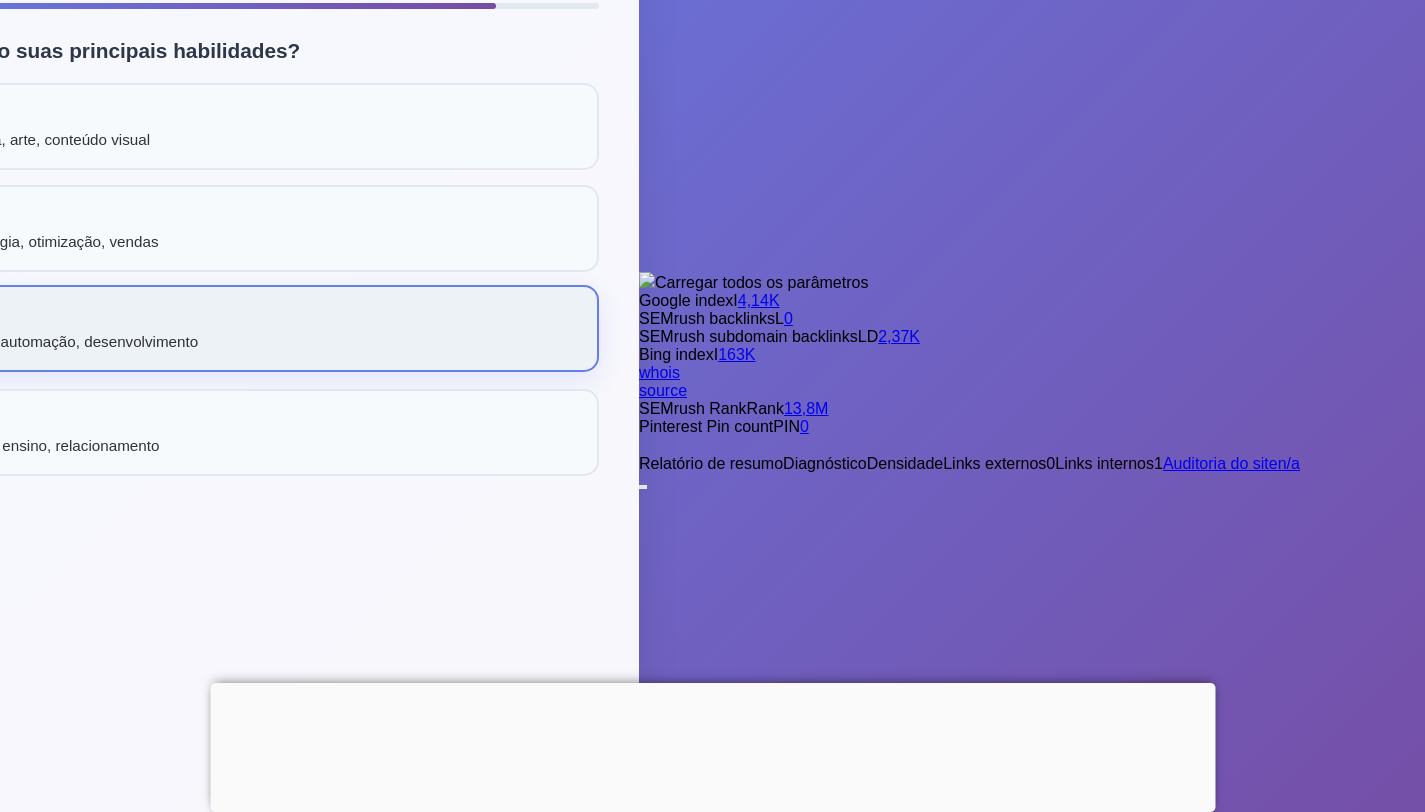 click on "Técnico/a Programação, automação, desenvolvimento" at bounding box center [239, 328] 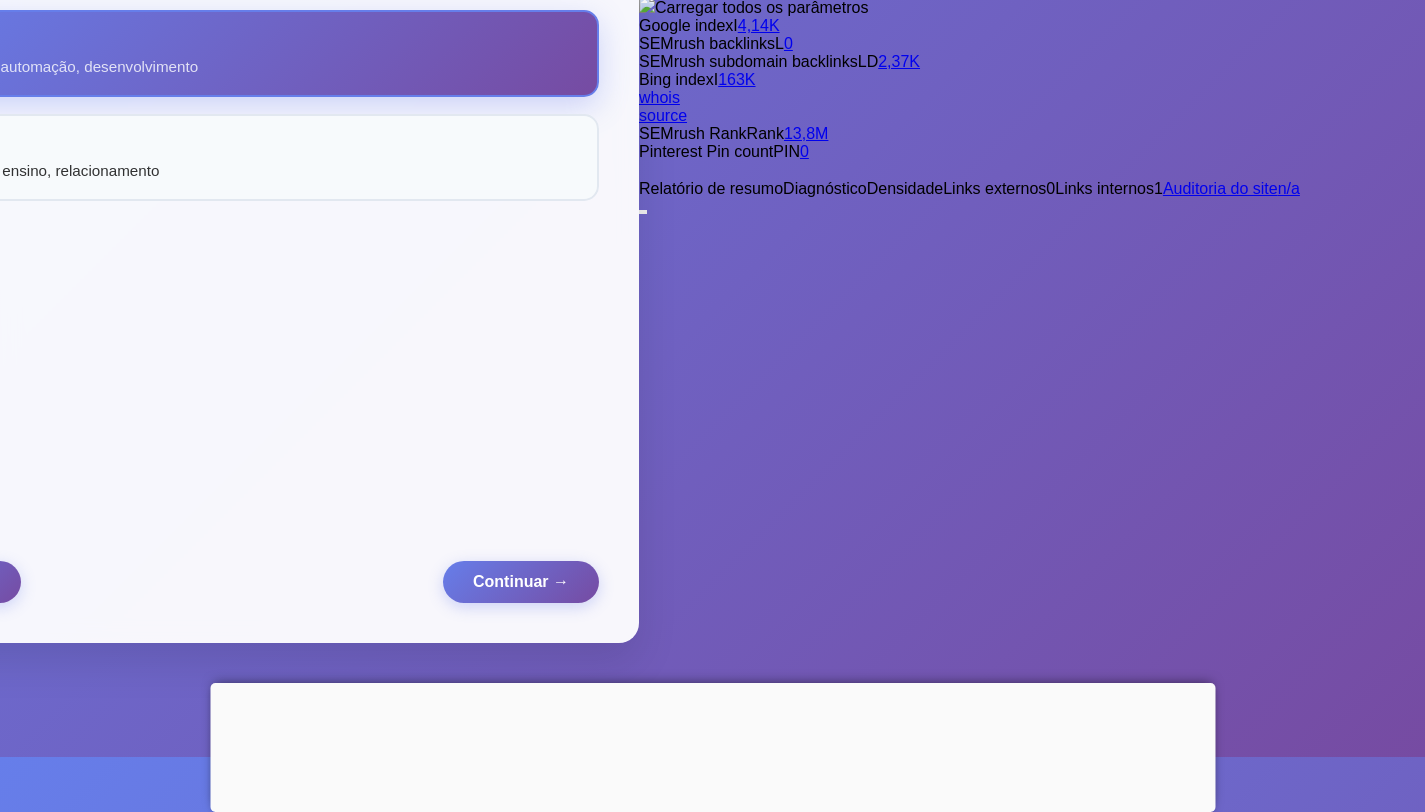 scroll, scrollTop: 535, scrollLeft: 0, axis: vertical 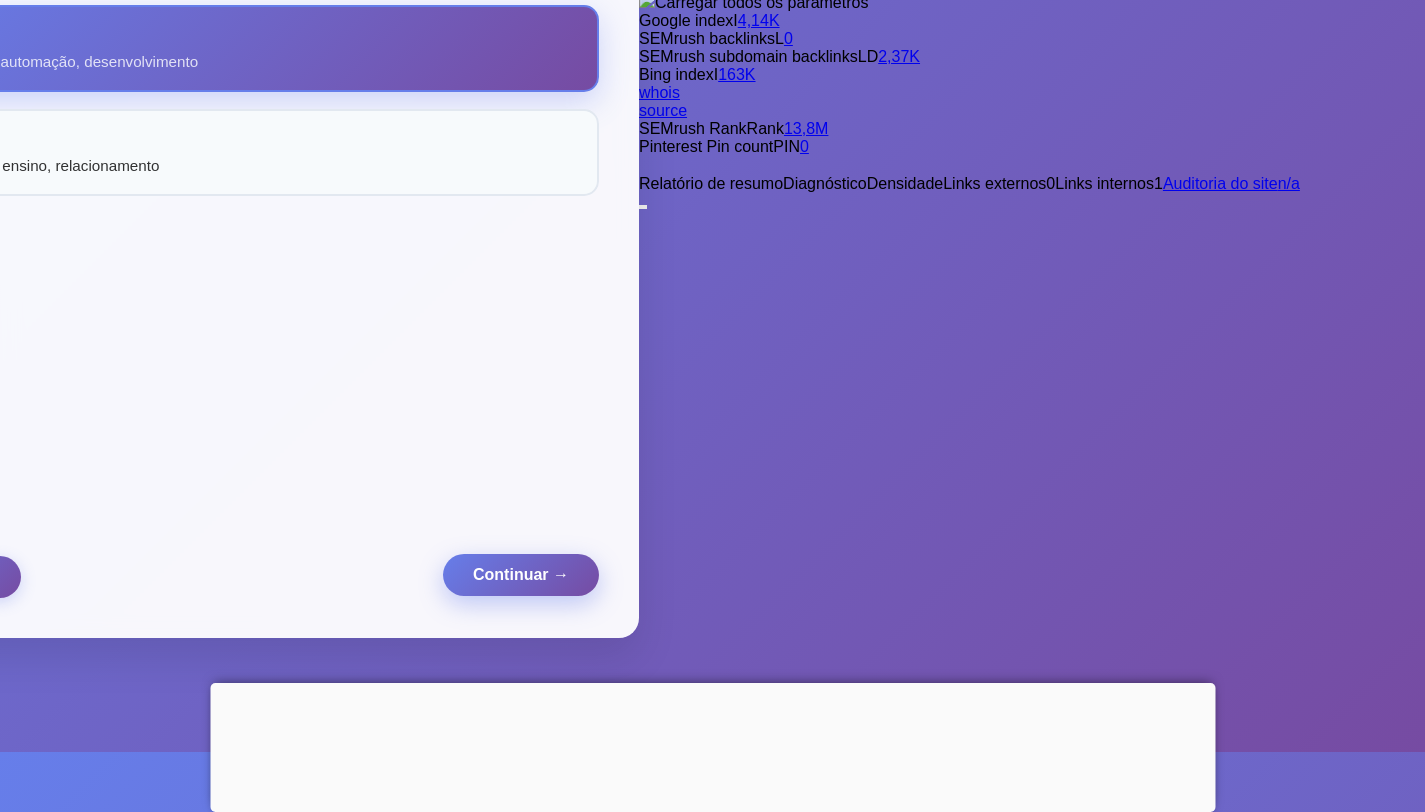 click on "Continuar →" at bounding box center [521, 575] 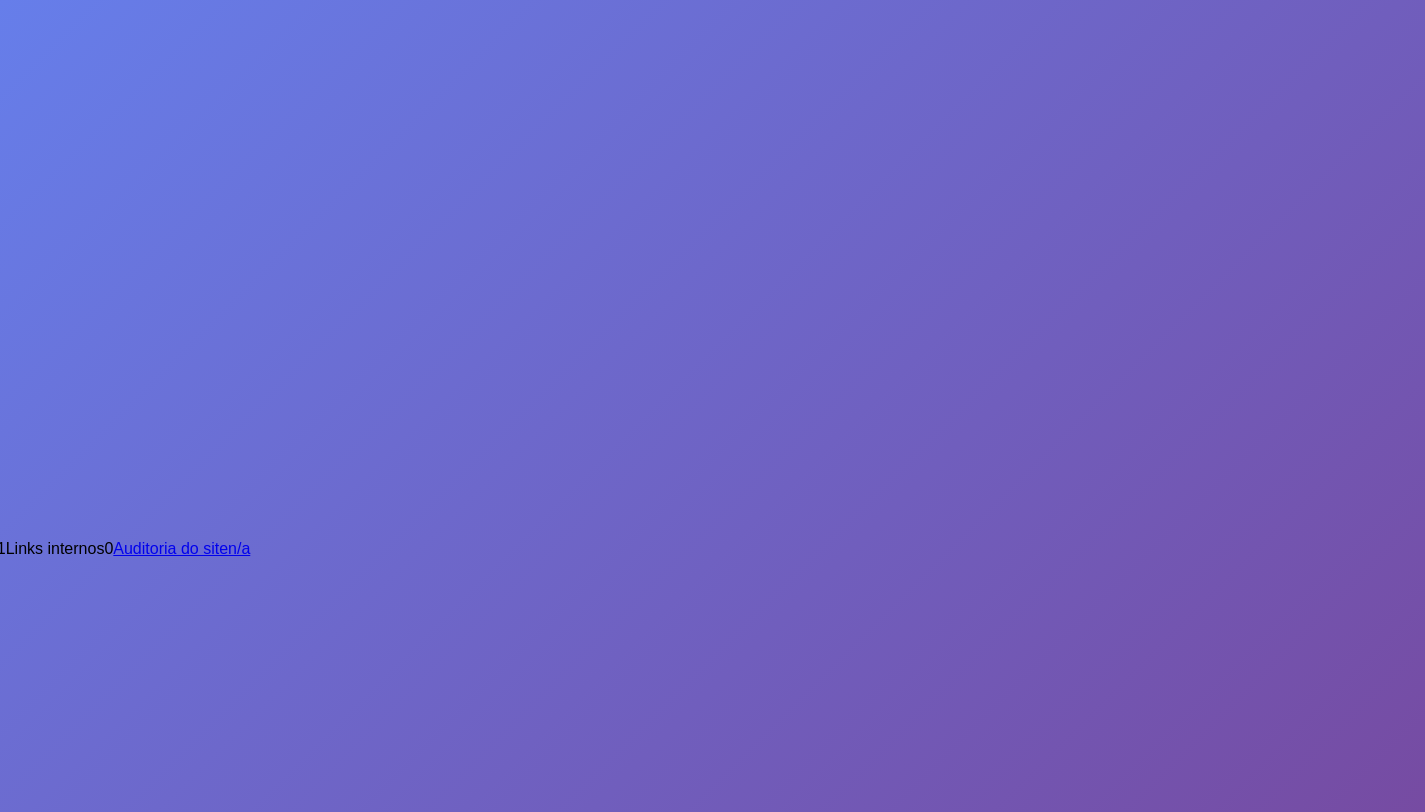 scroll, scrollTop: 0, scrollLeft: 0, axis: both 